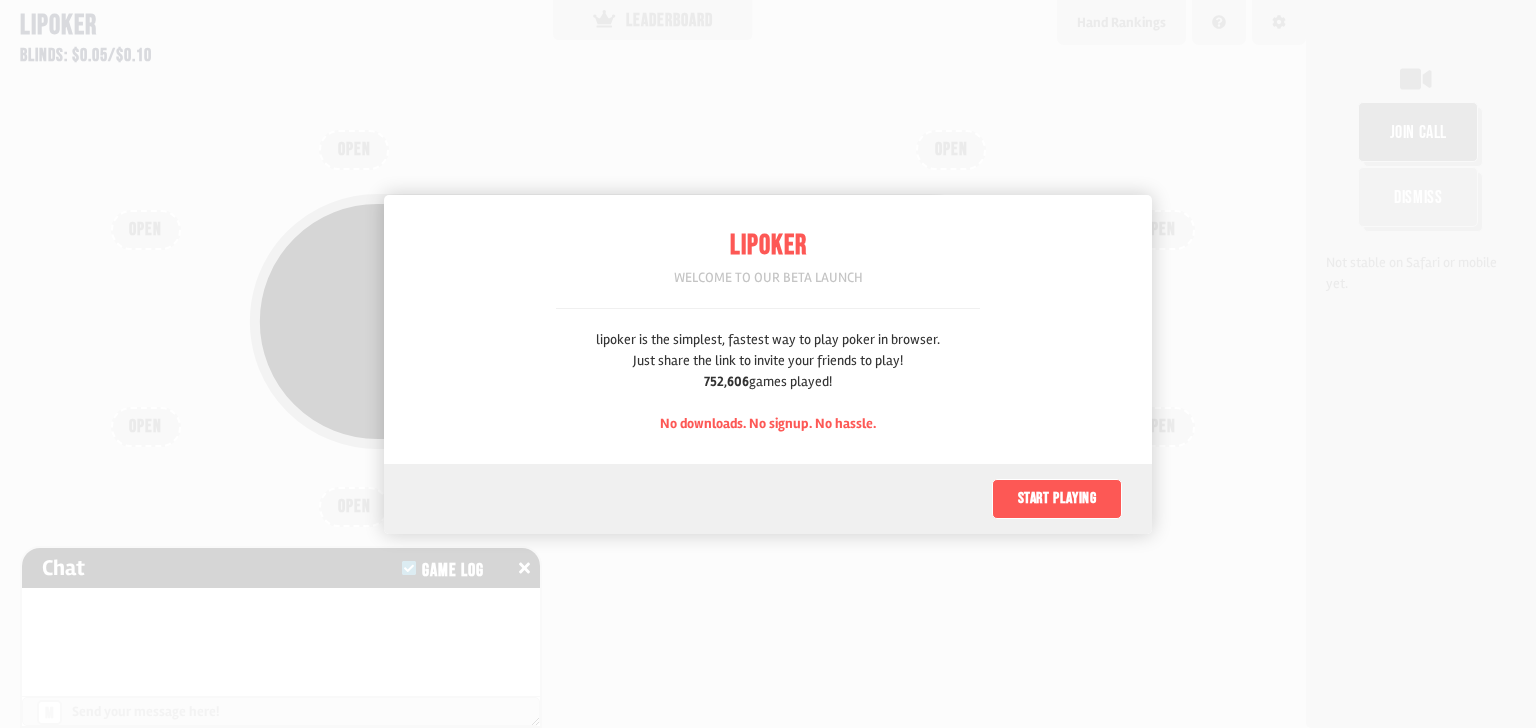 scroll, scrollTop: 0, scrollLeft: 0, axis: both 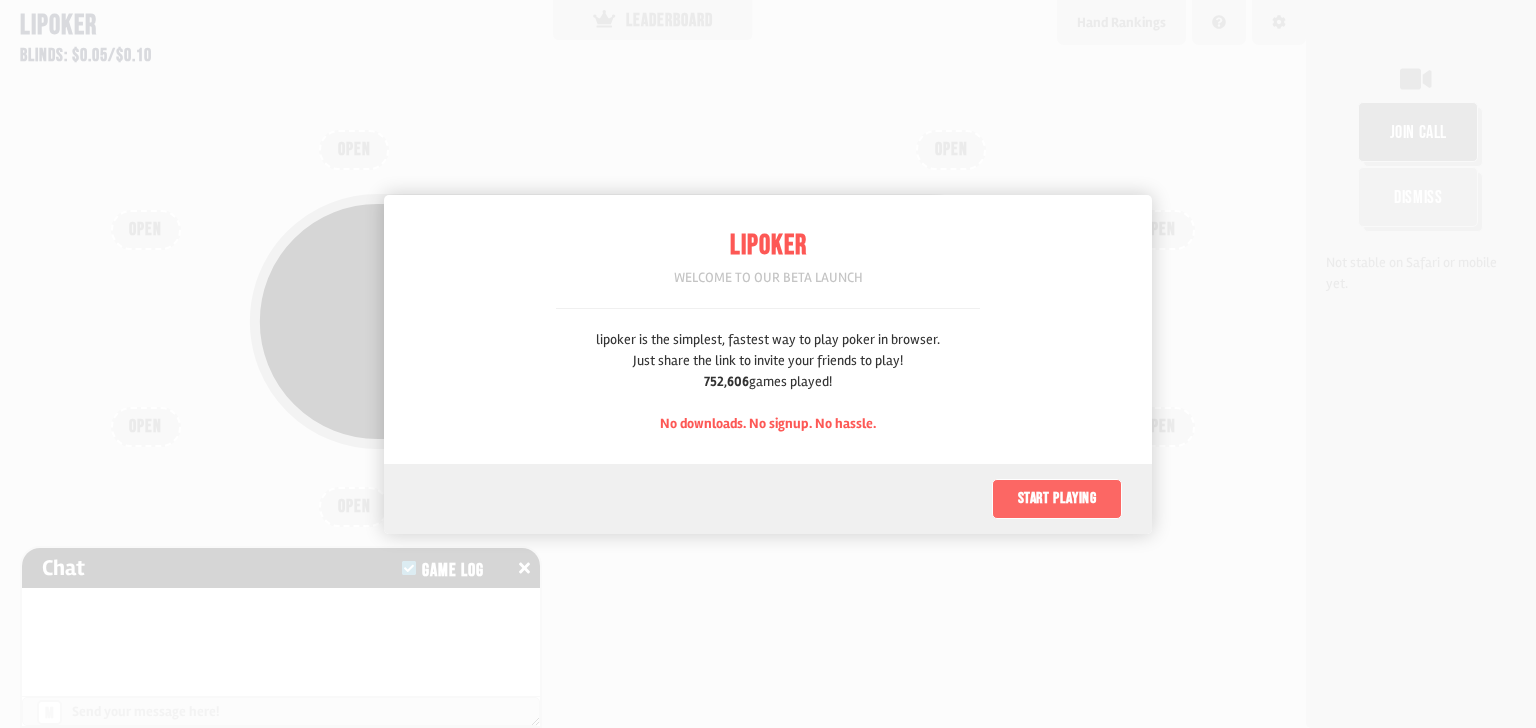 click on "Start playing" at bounding box center (1057, 499) 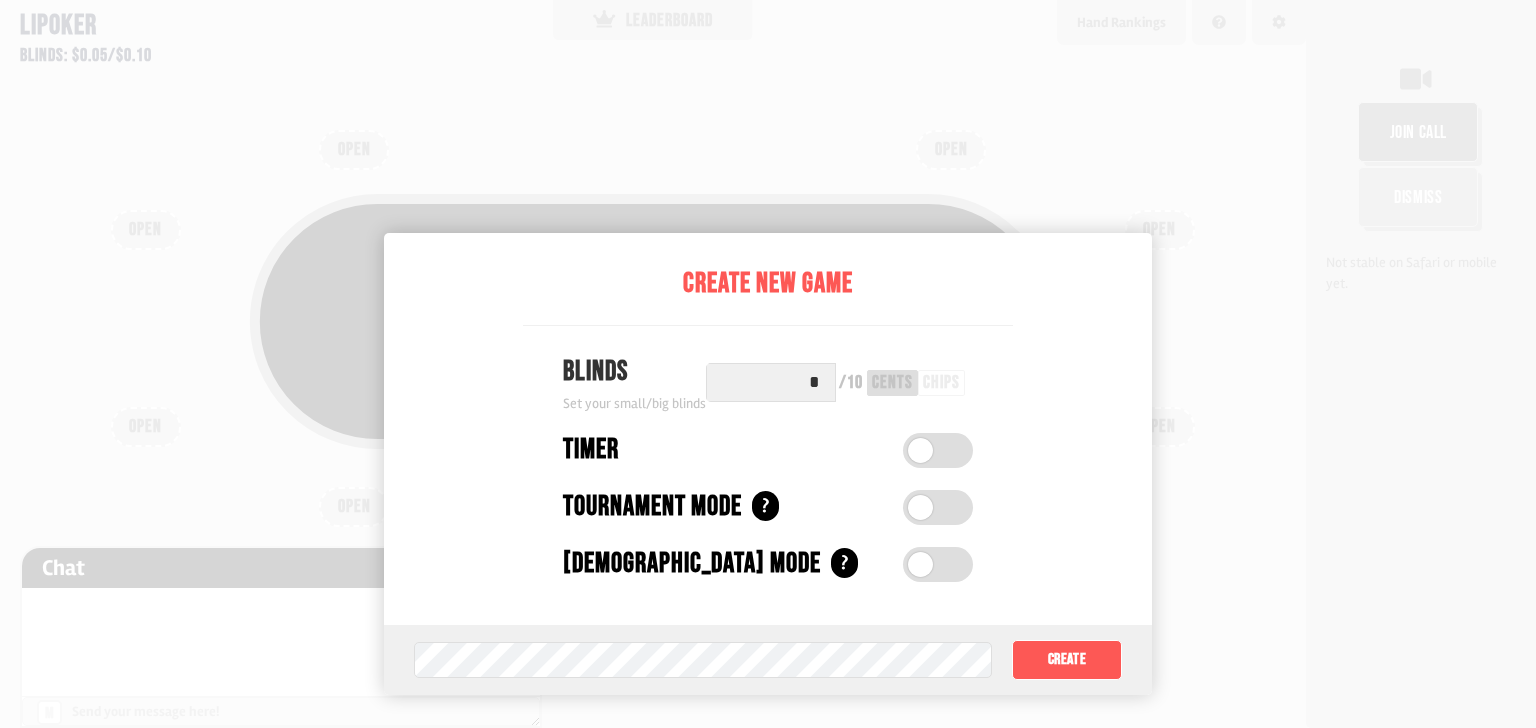 scroll, scrollTop: 100, scrollLeft: 0, axis: vertical 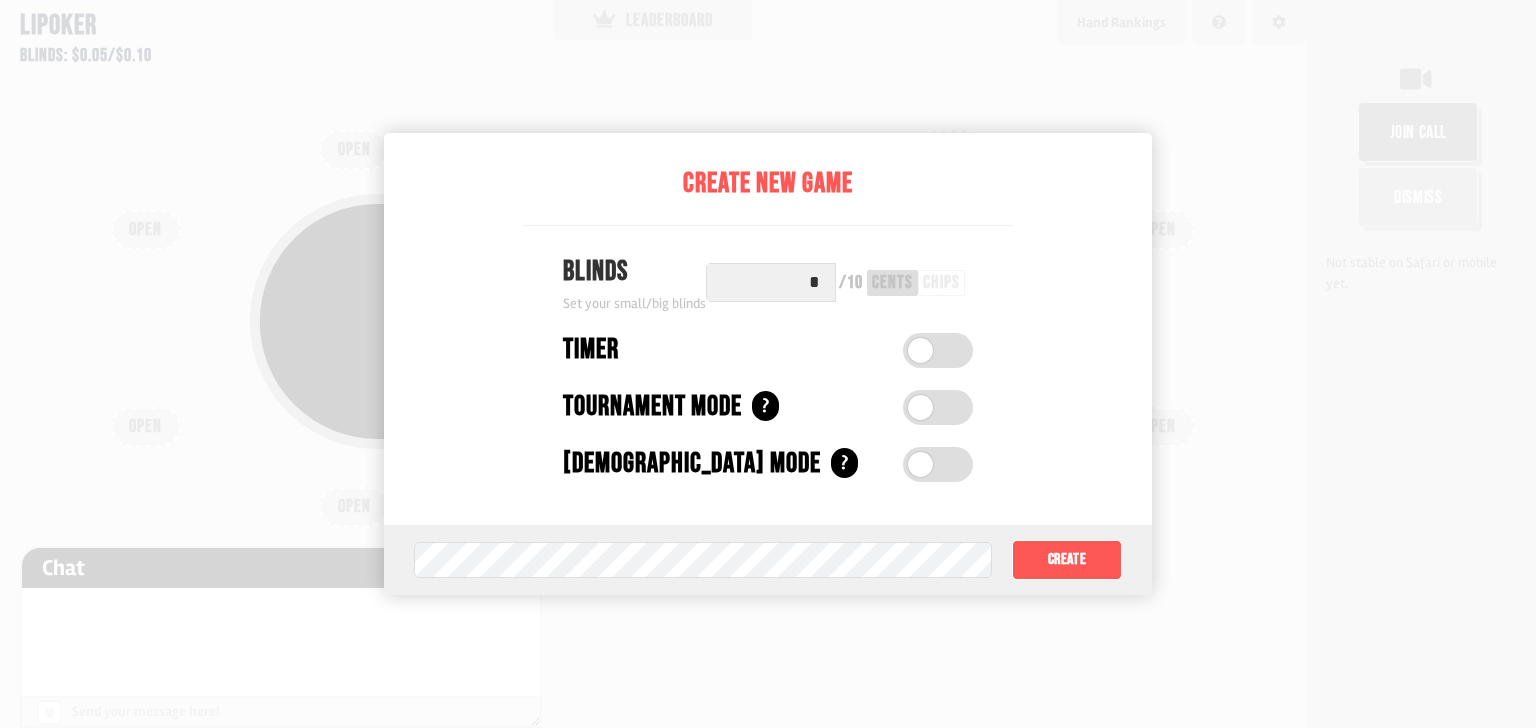 click on "*" at bounding box center (771, 282) 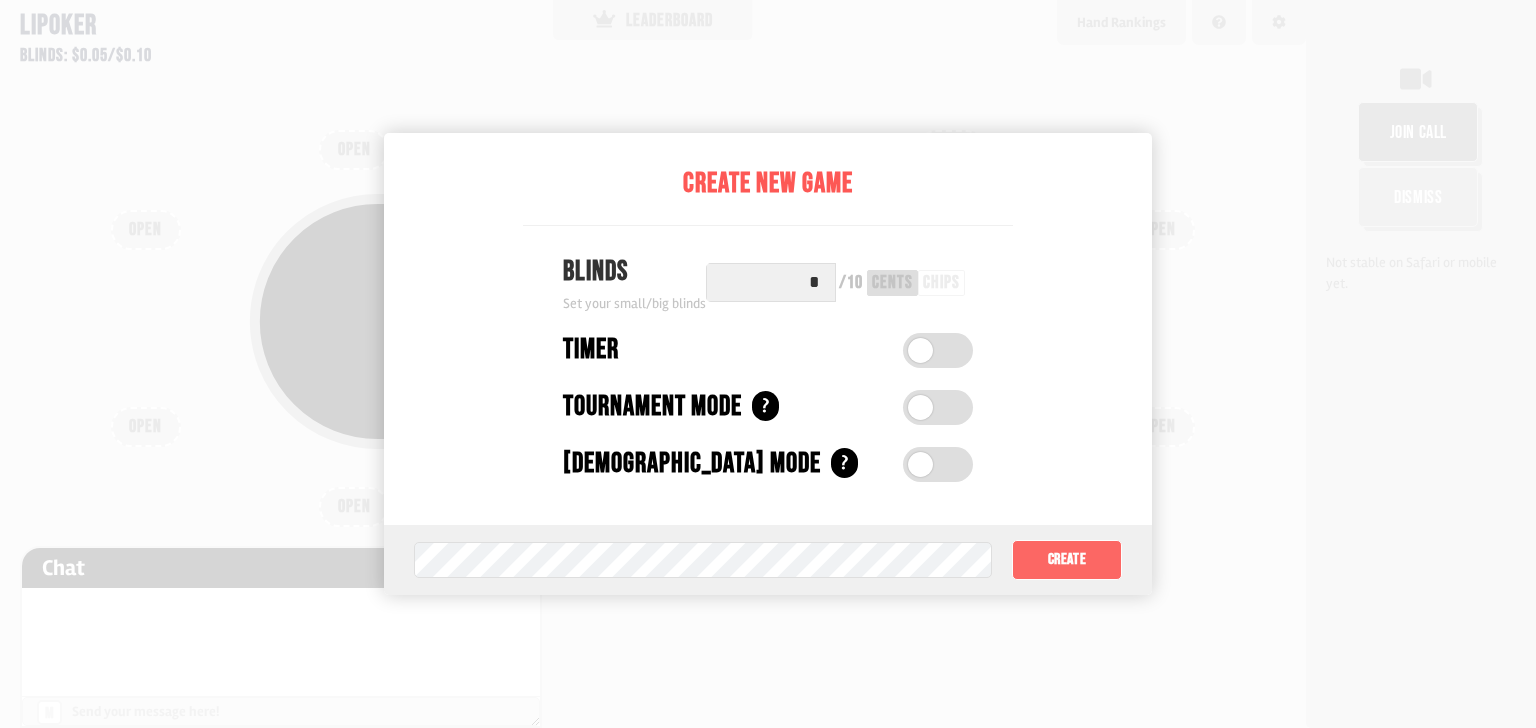 click on "Create" at bounding box center (1067, 560) 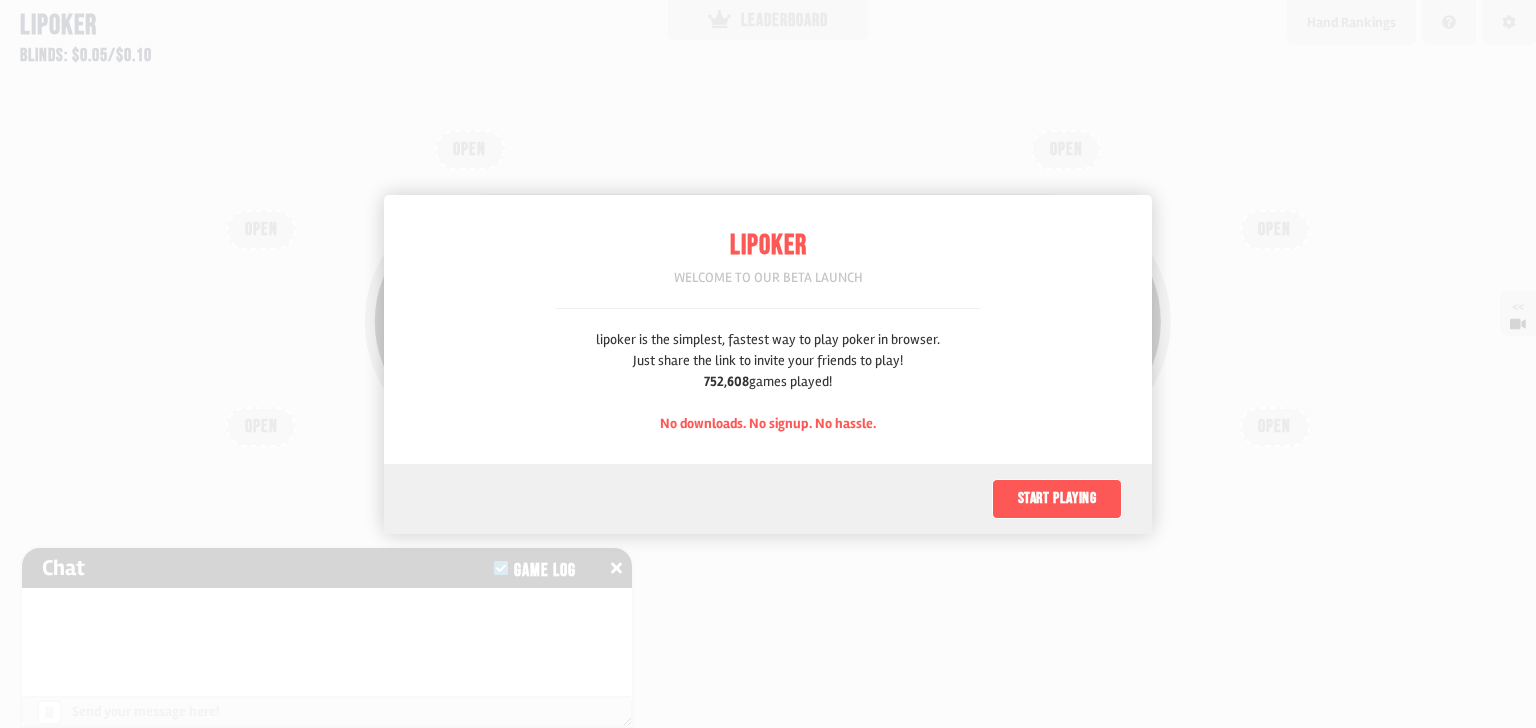 scroll, scrollTop: 0, scrollLeft: 0, axis: both 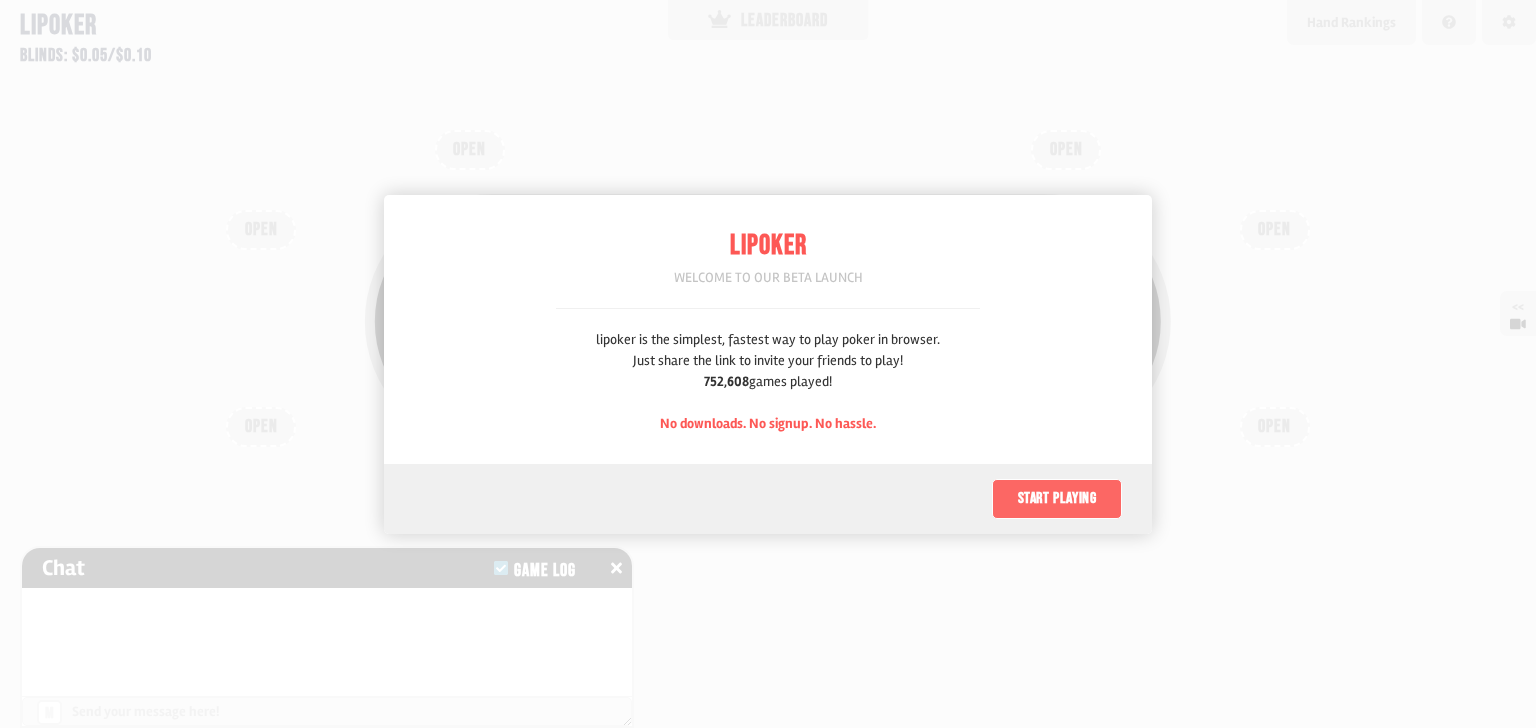 click on "Start playing" at bounding box center [1057, 499] 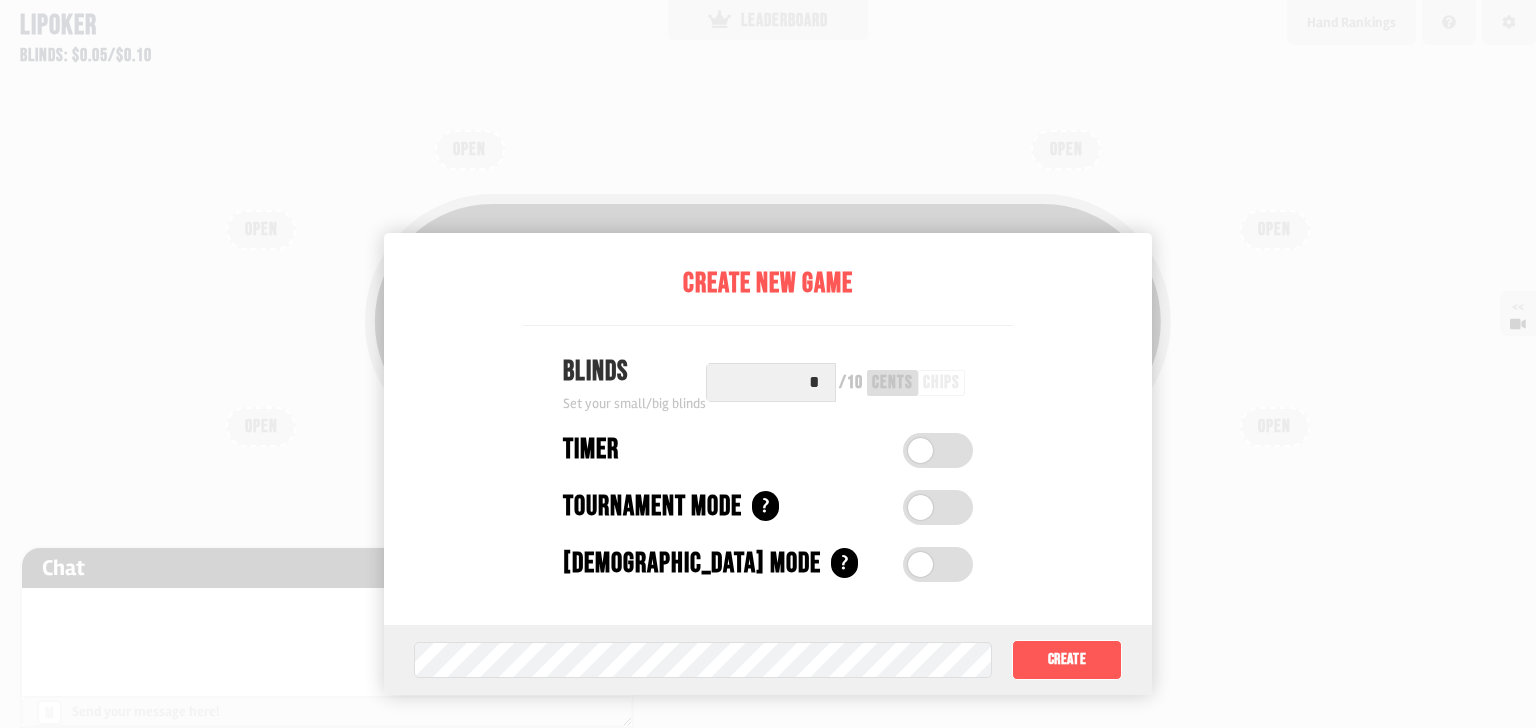 scroll, scrollTop: 100, scrollLeft: 0, axis: vertical 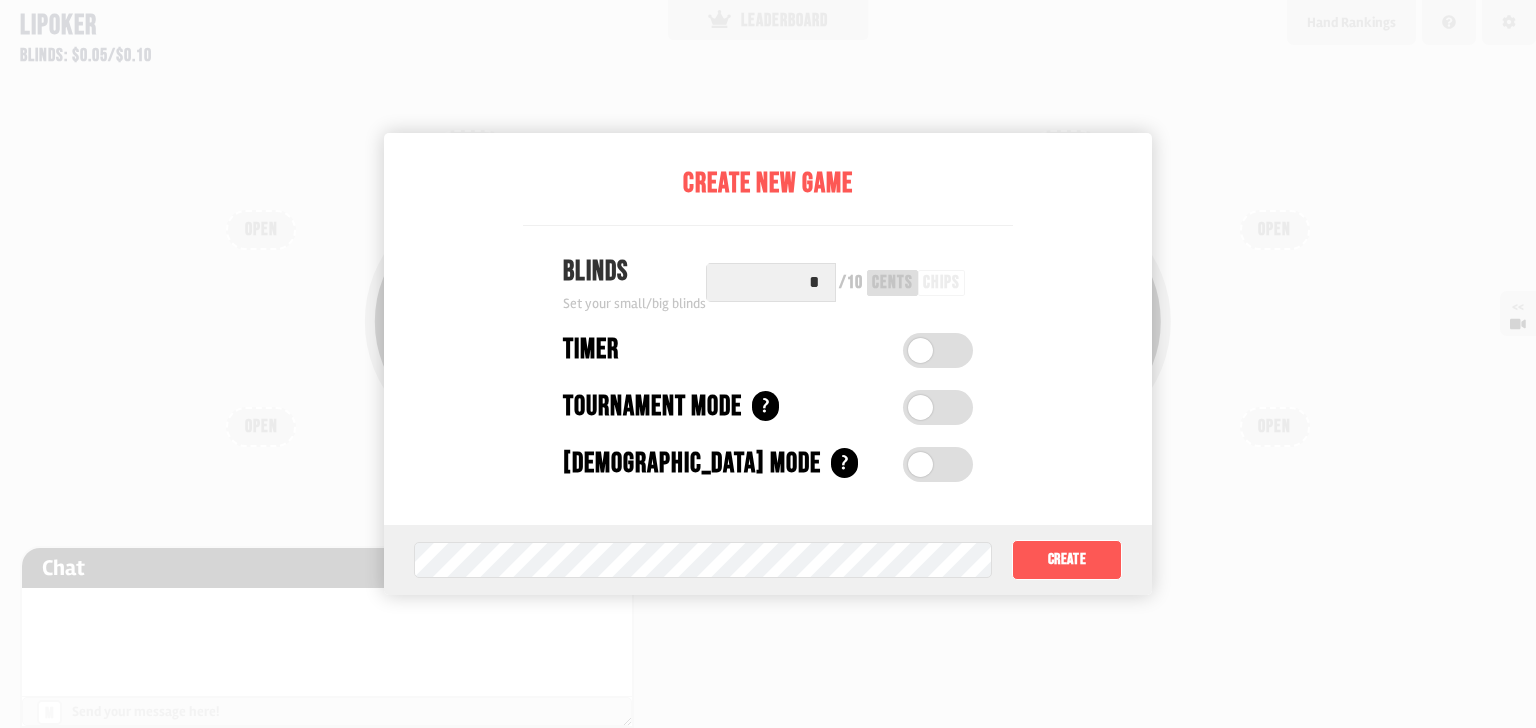 click on "*" at bounding box center (771, 282) 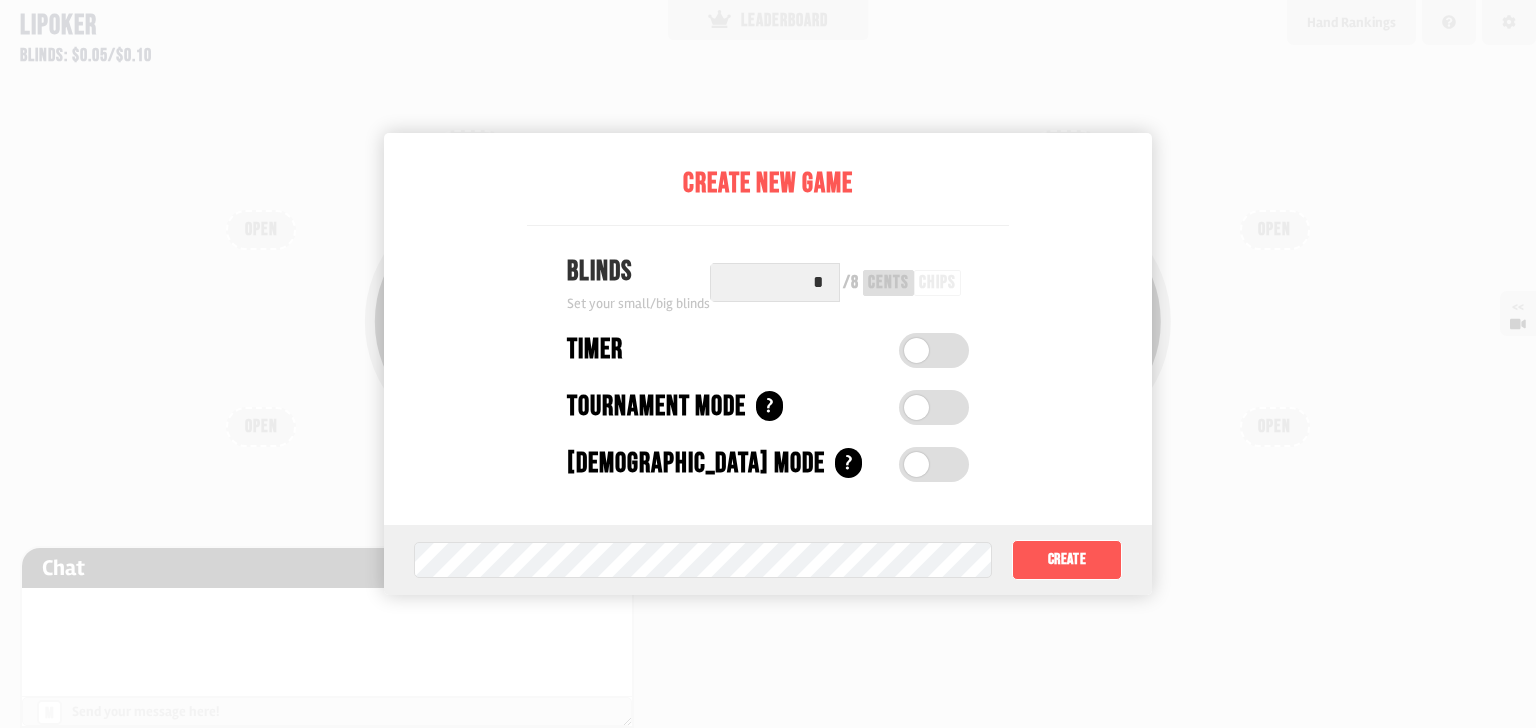 type on "*" 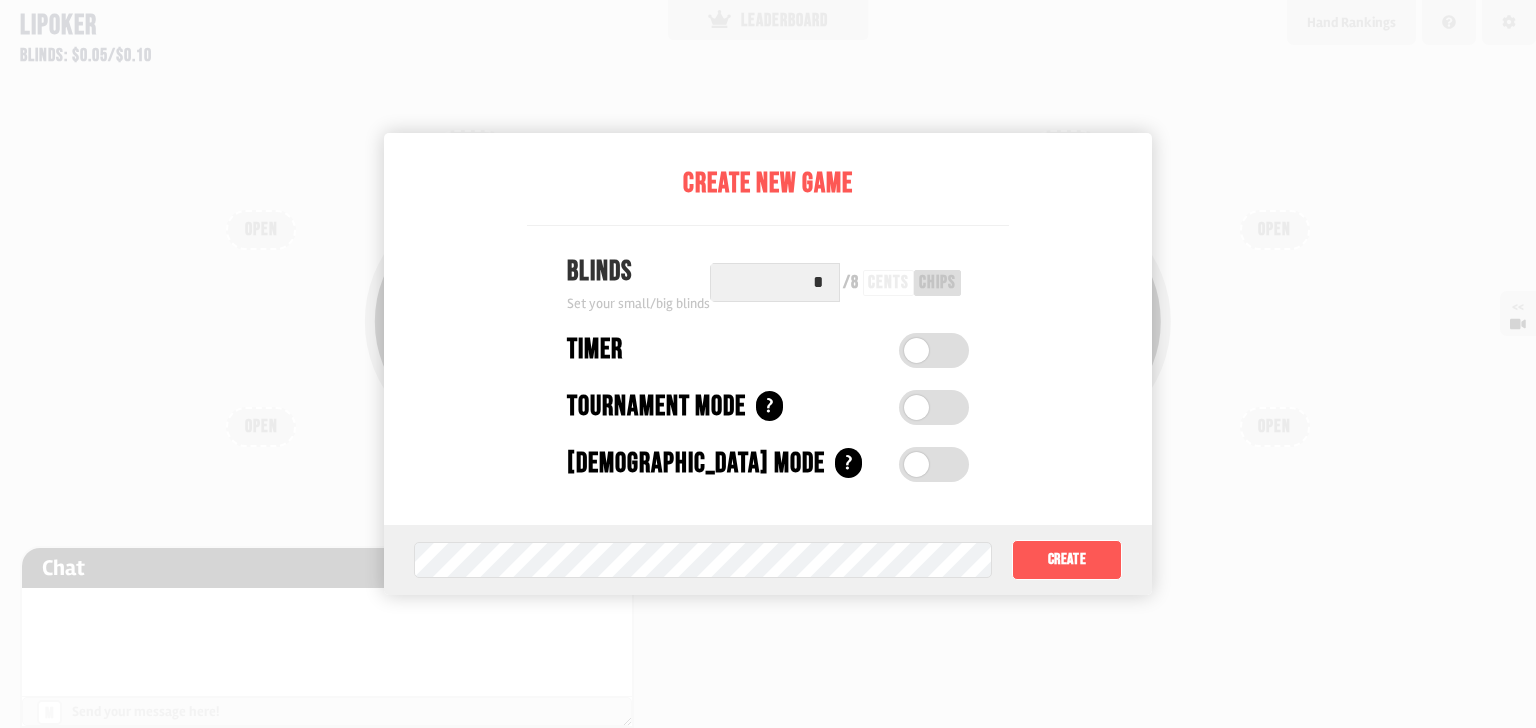 click on "*" at bounding box center (775, 282) 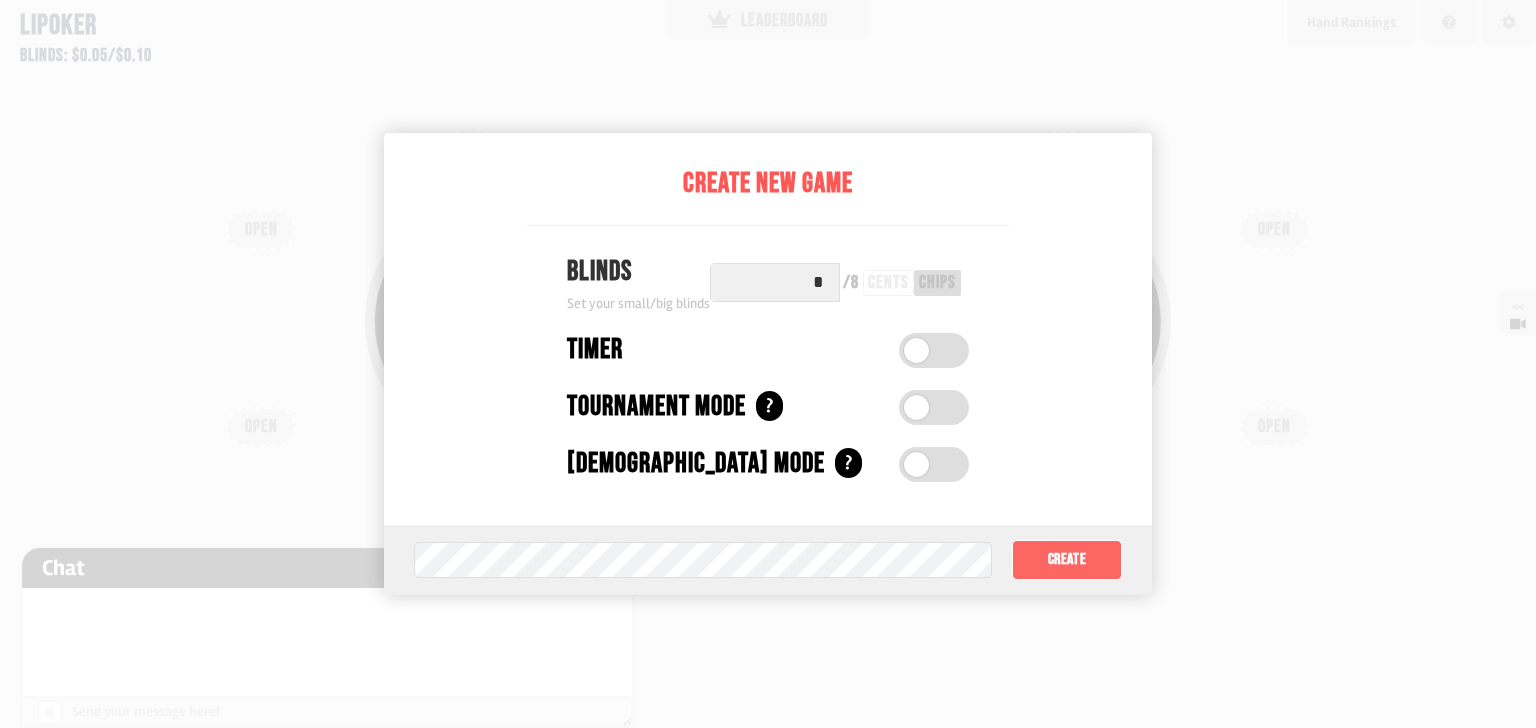 click on "Create" at bounding box center (1067, 560) 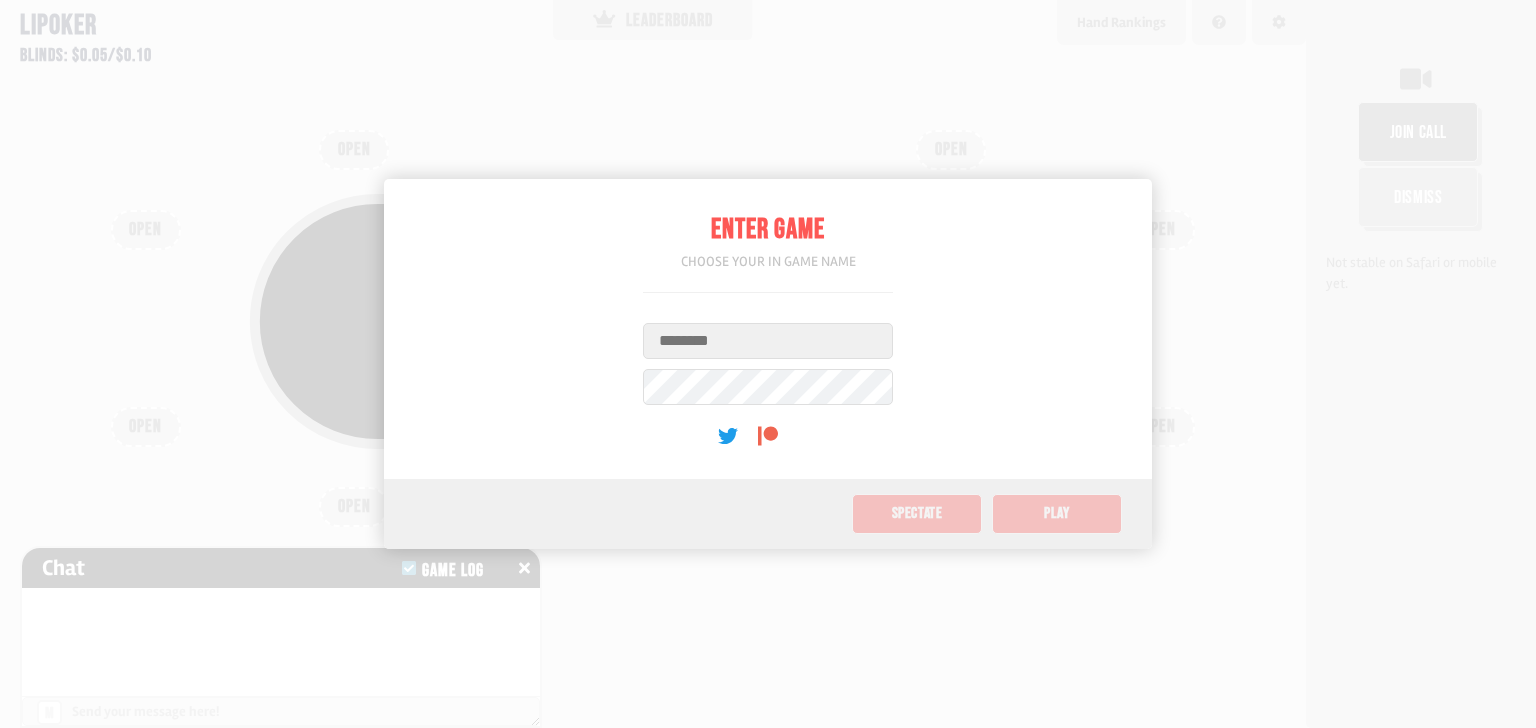 scroll, scrollTop: 0, scrollLeft: 0, axis: both 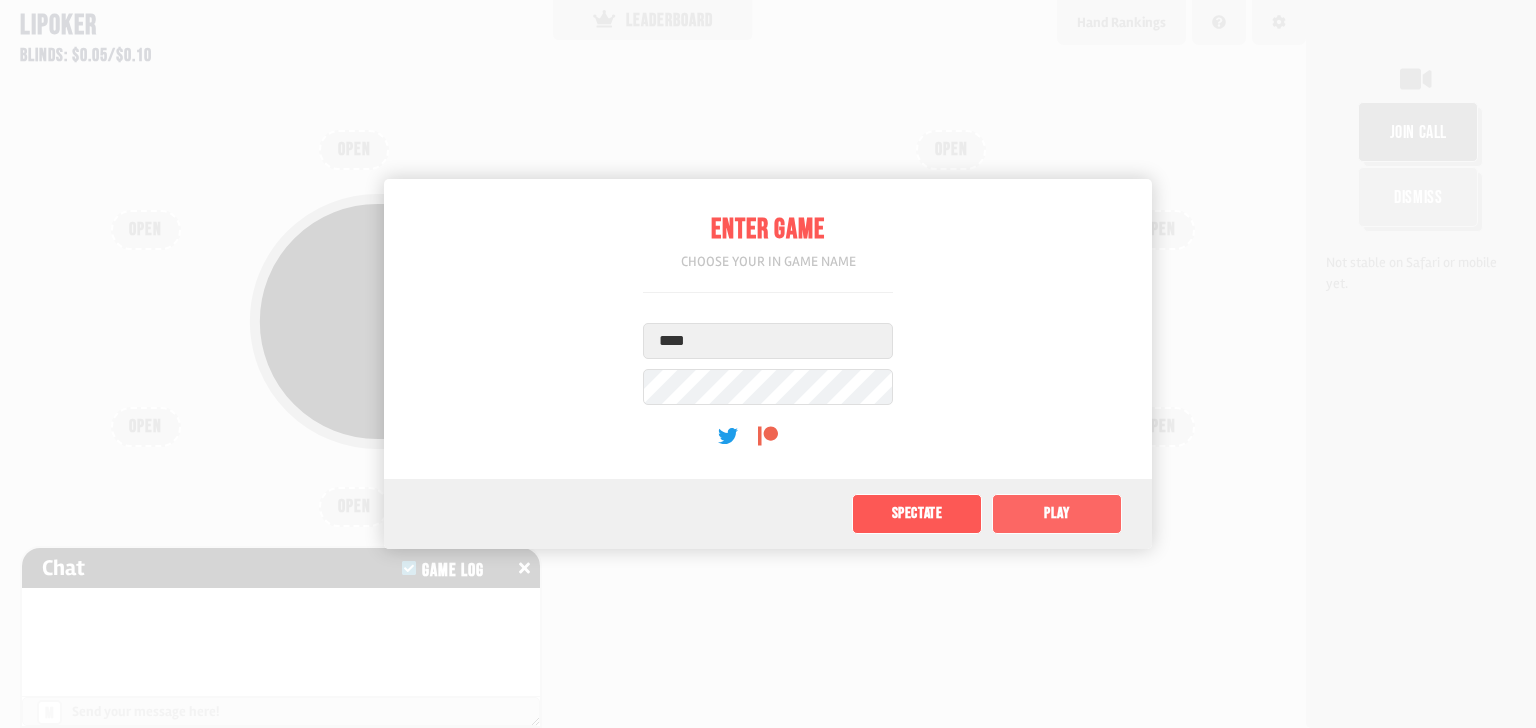 click on "Play" 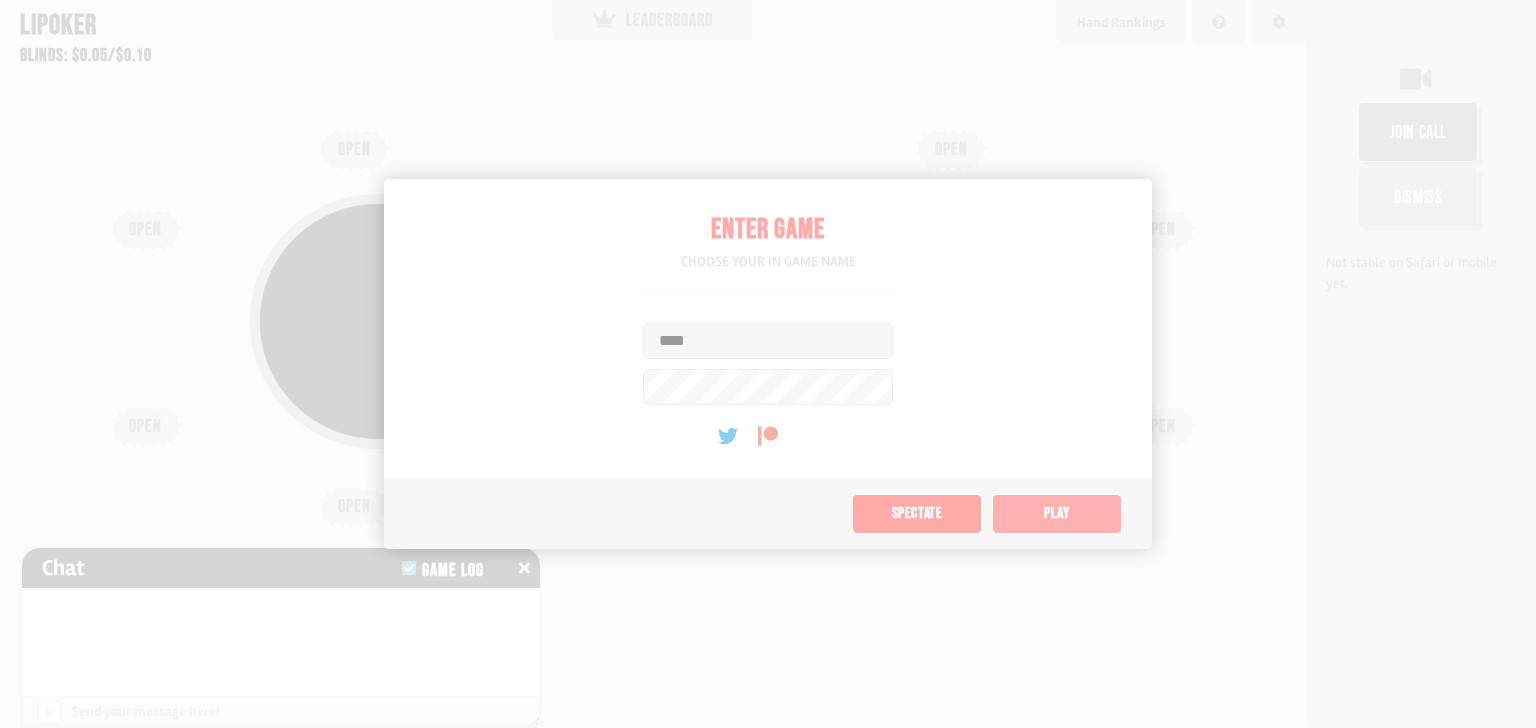 type on "*" 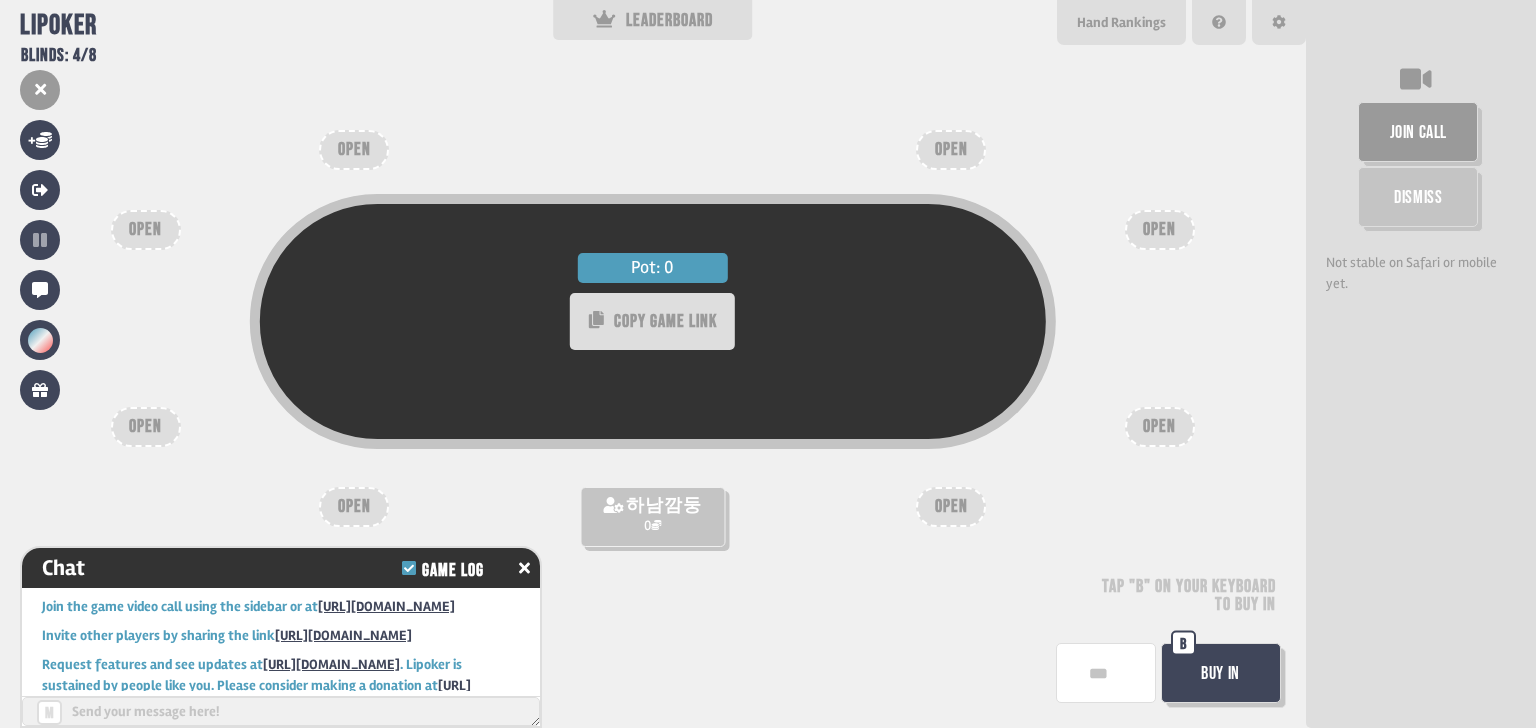 scroll, scrollTop: 75, scrollLeft: 0, axis: vertical 